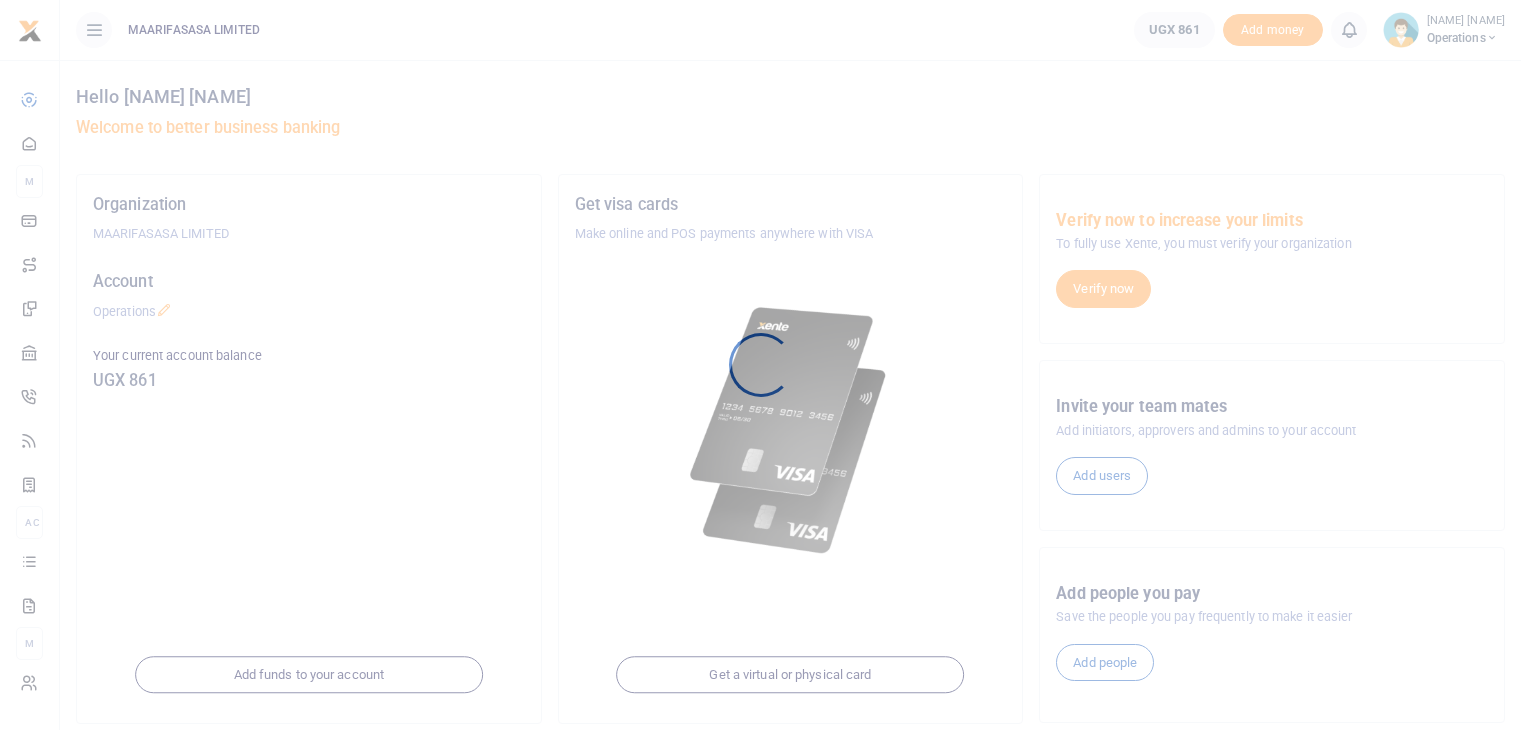 scroll, scrollTop: 0, scrollLeft: 0, axis: both 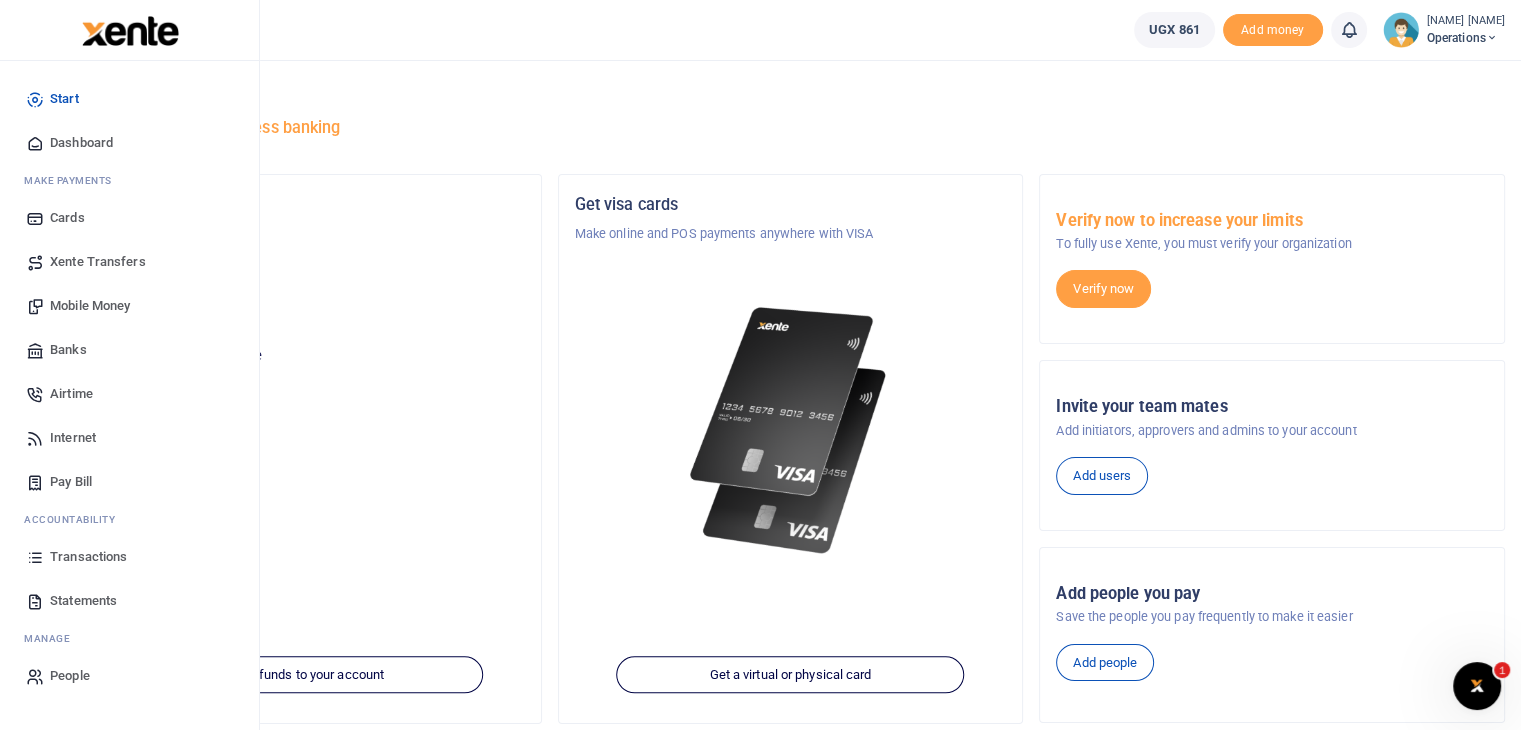 click on "Xente Transfers" at bounding box center (98, 262) 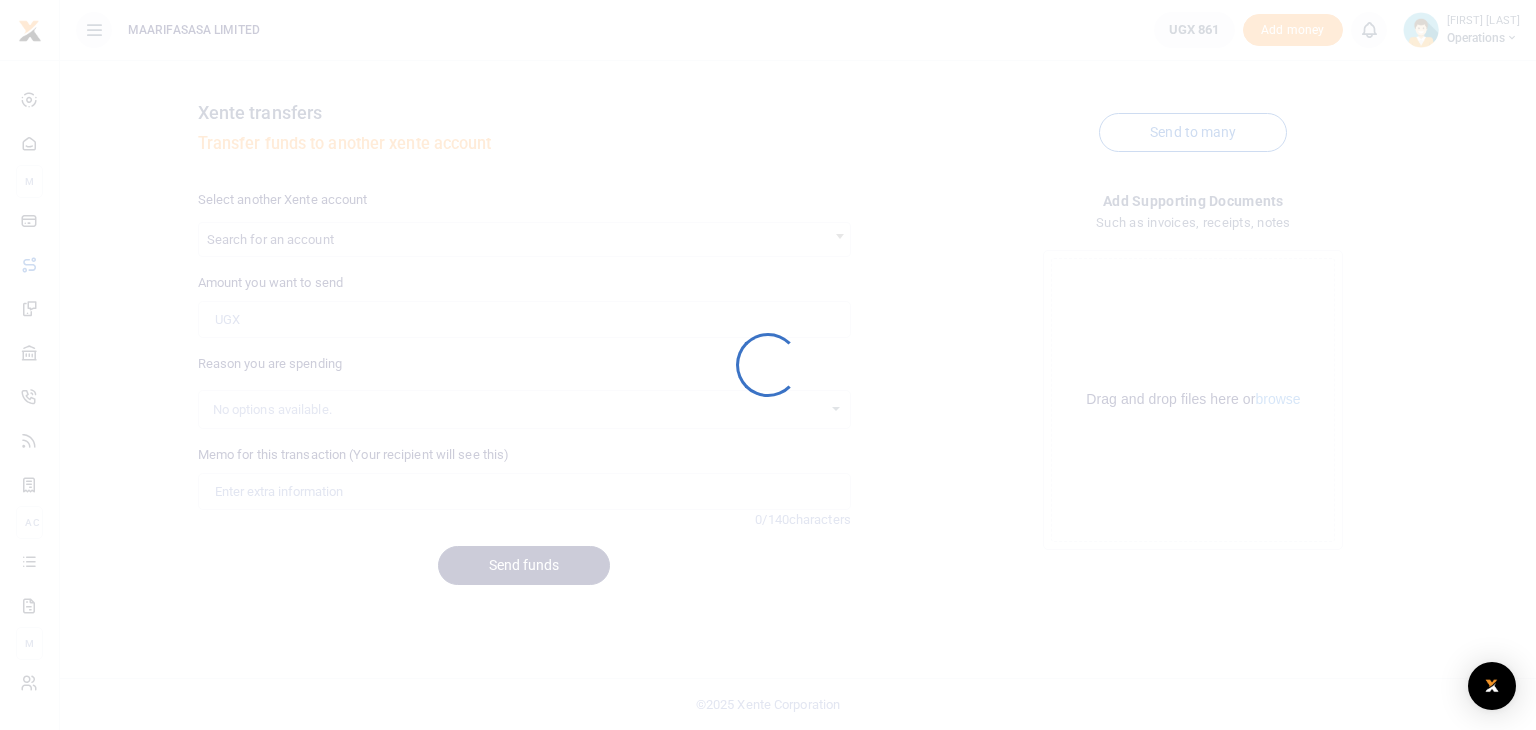 scroll, scrollTop: 0, scrollLeft: 0, axis: both 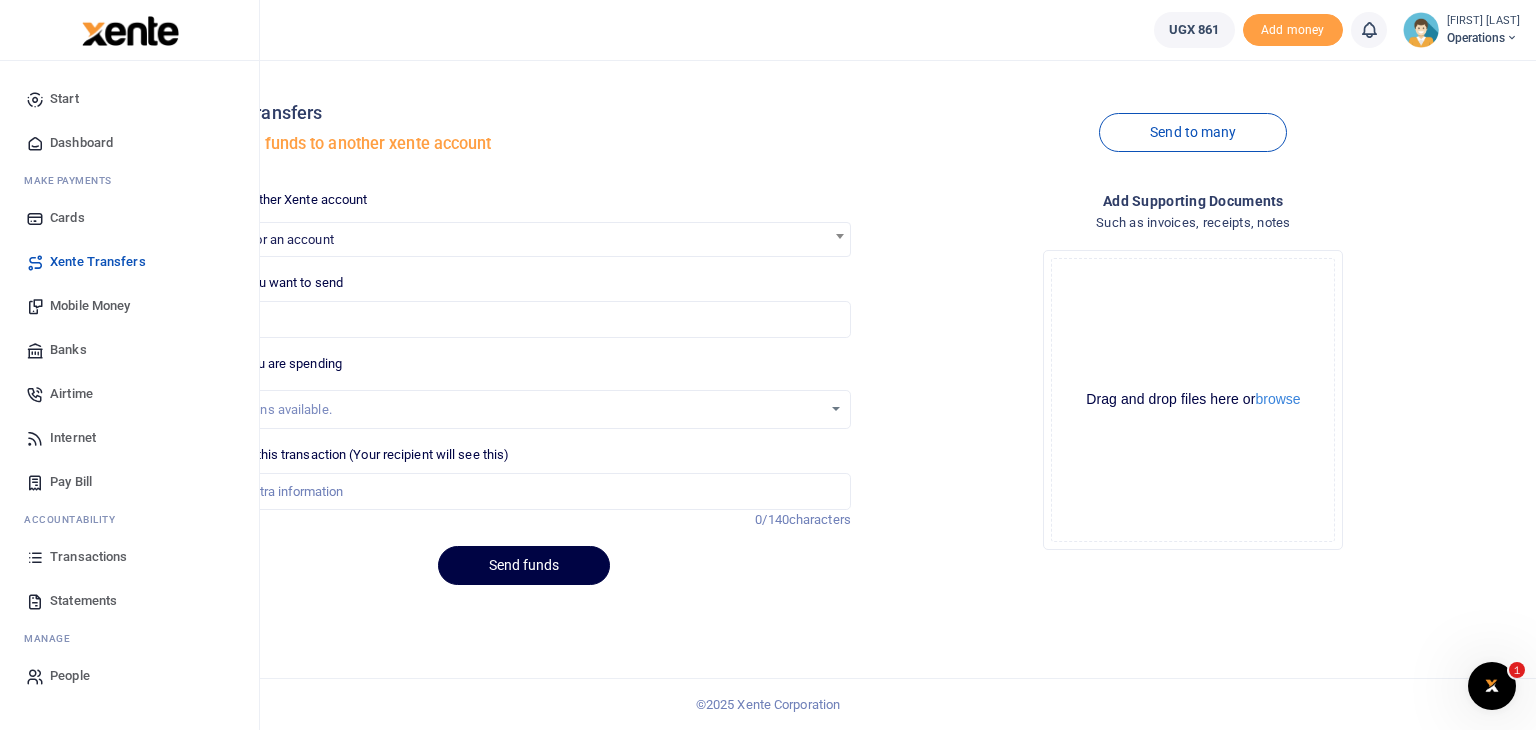 click on "Mobile Money" at bounding box center [90, 306] 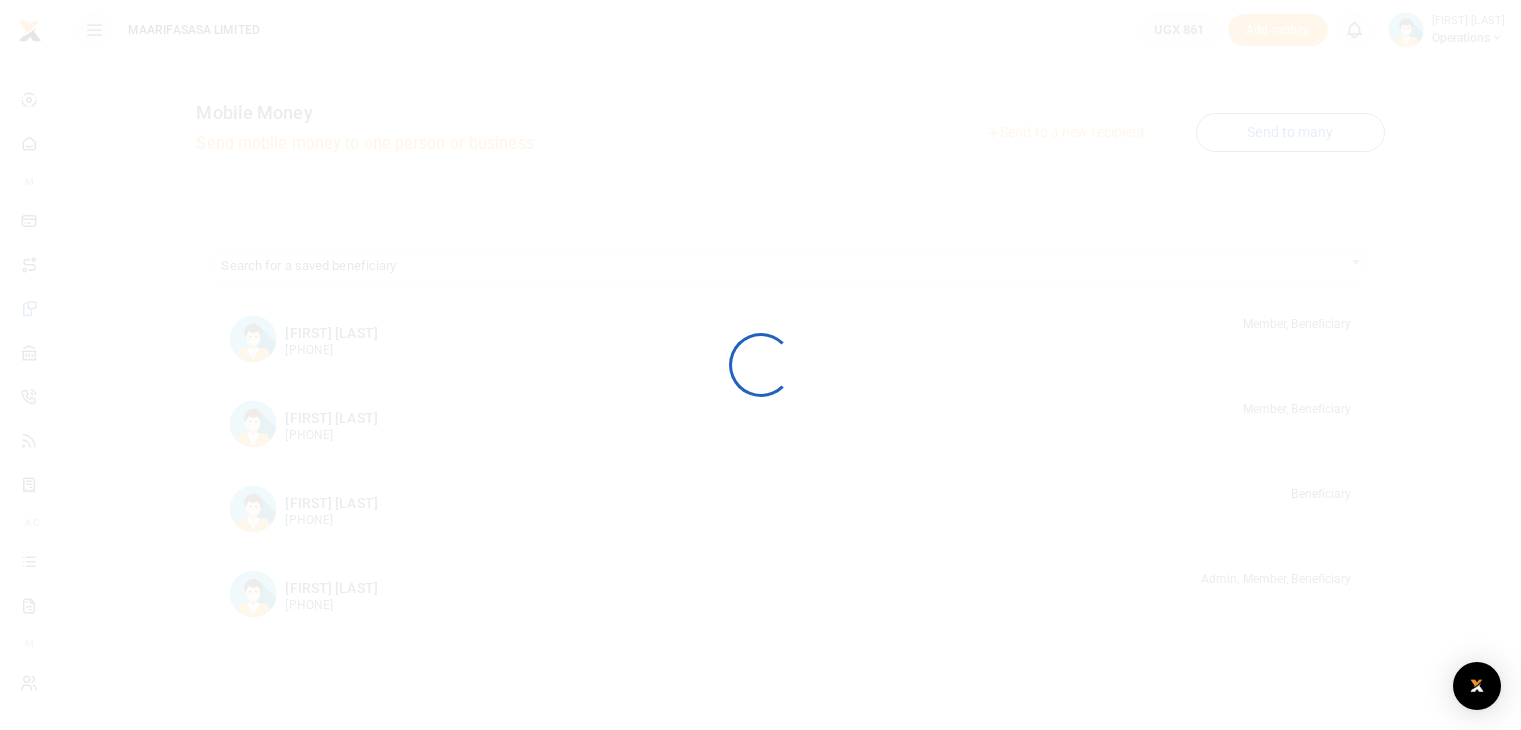 scroll, scrollTop: 0, scrollLeft: 0, axis: both 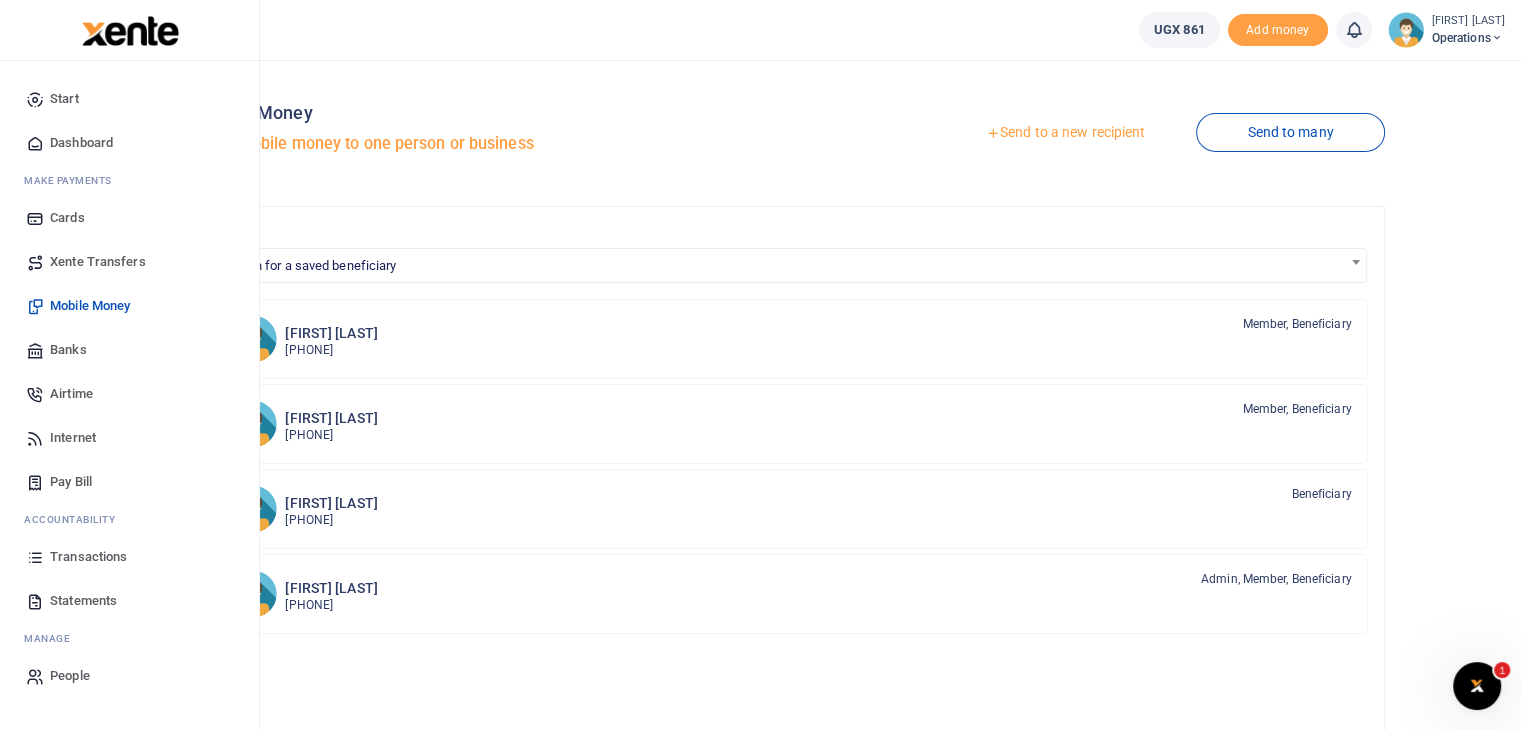 click on "Transactions" at bounding box center [88, 557] 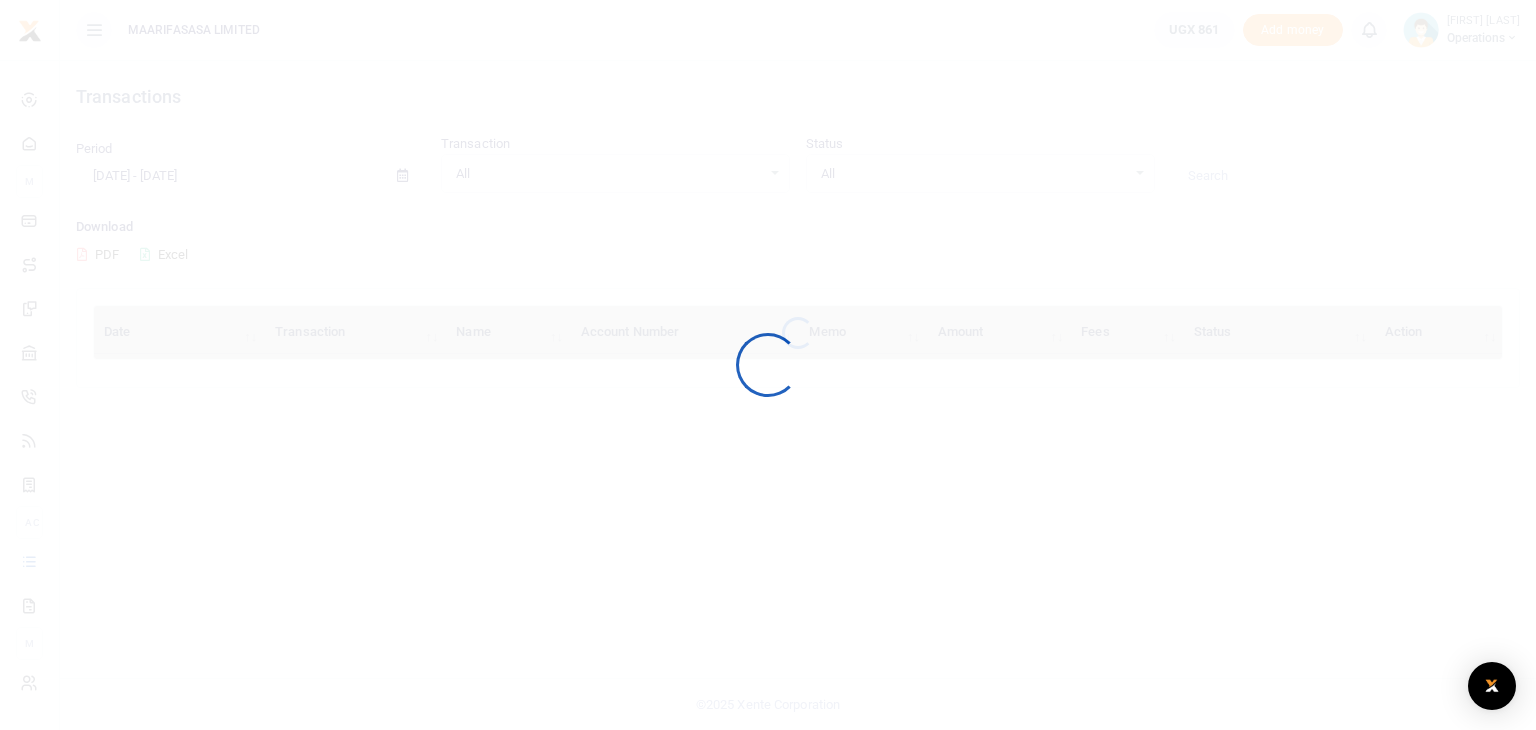 scroll, scrollTop: 0, scrollLeft: 0, axis: both 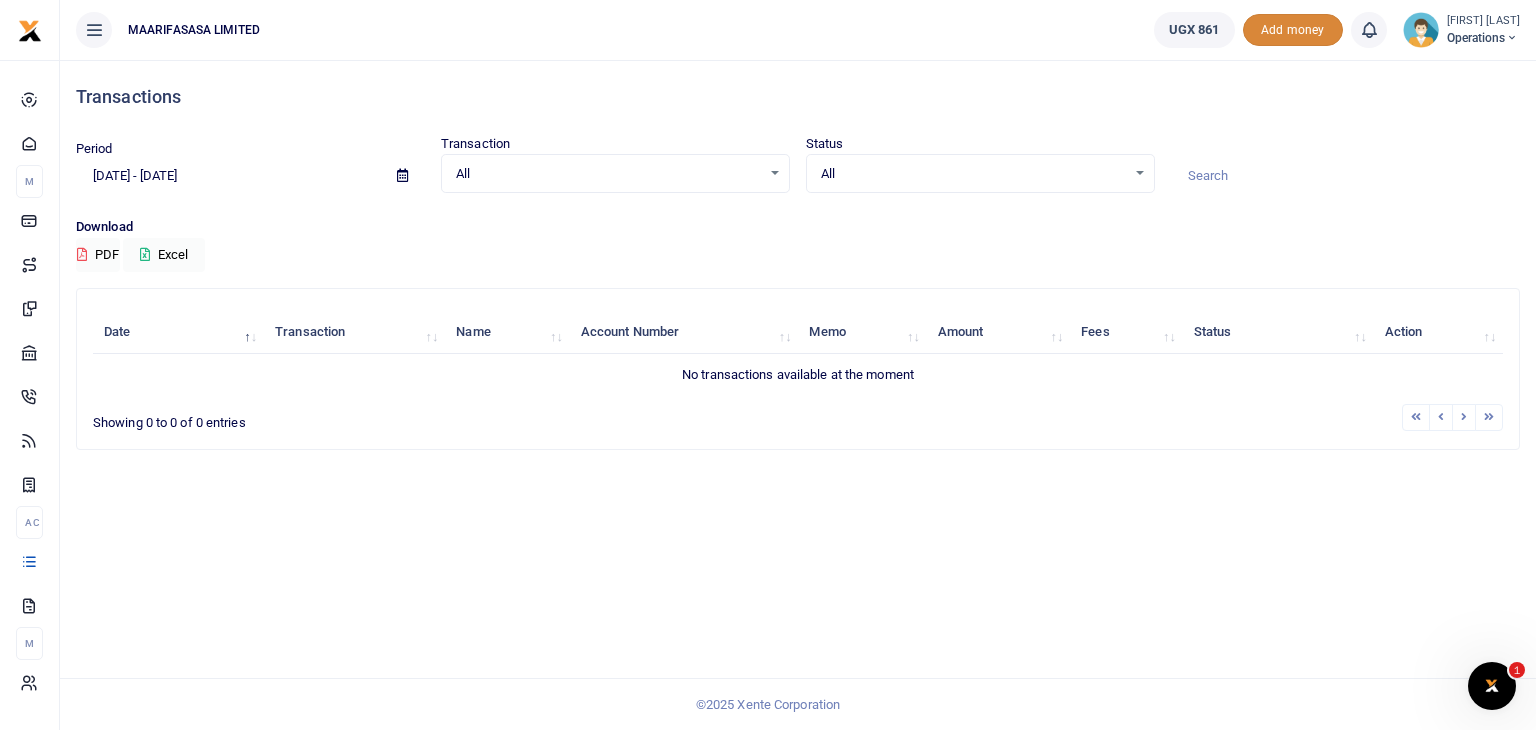 click on "Add money" at bounding box center [1293, 30] 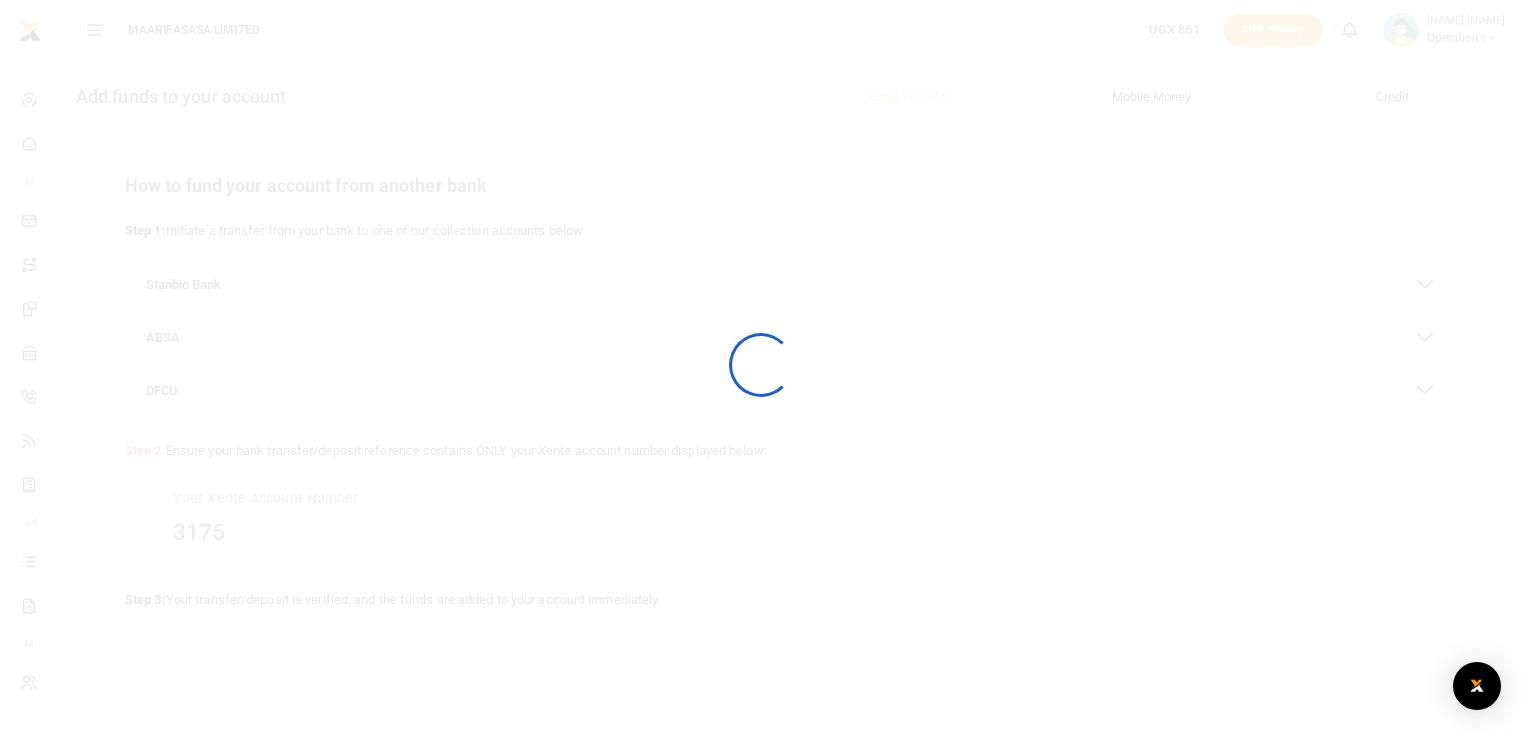 scroll, scrollTop: 0, scrollLeft: 0, axis: both 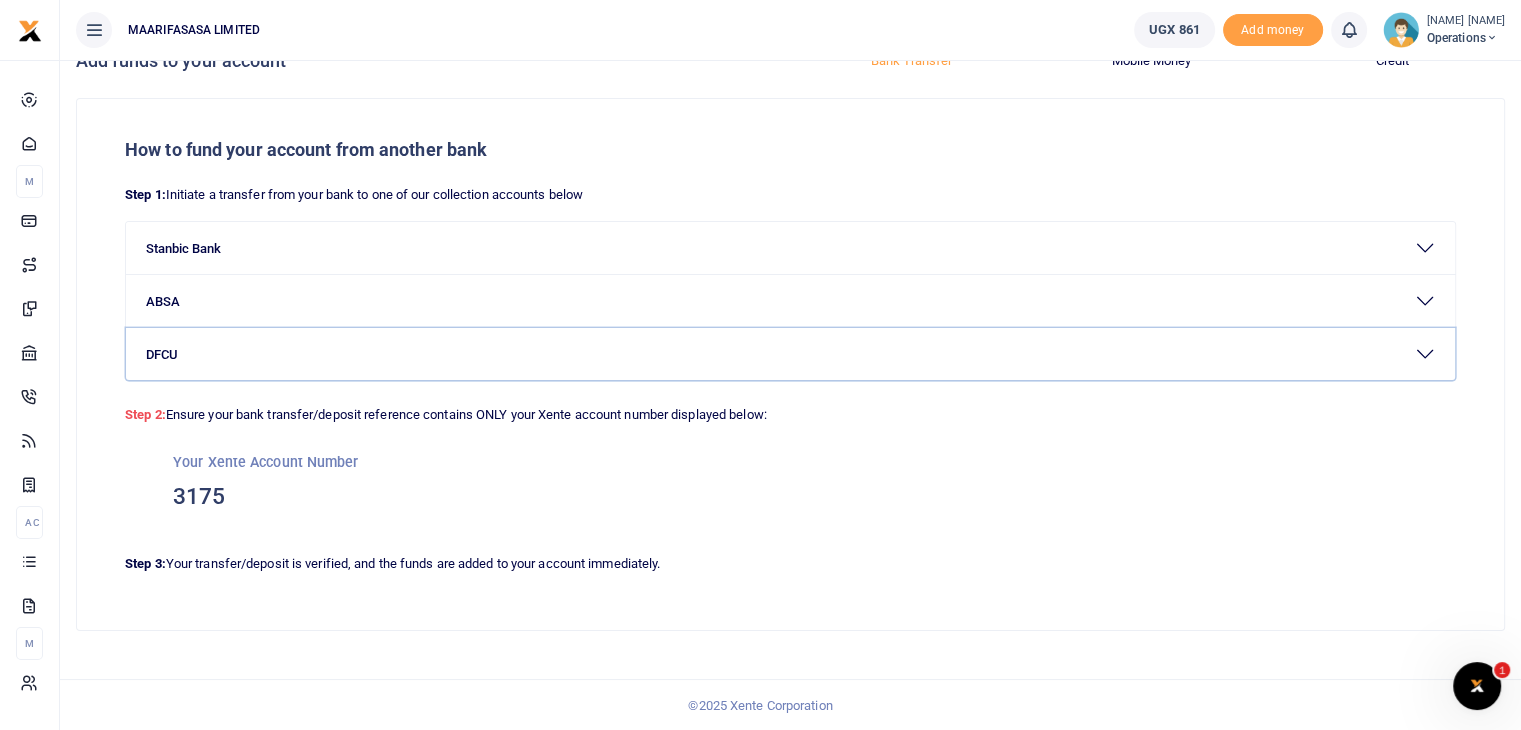 click on "DFCU" at bounding box center (790, 354) 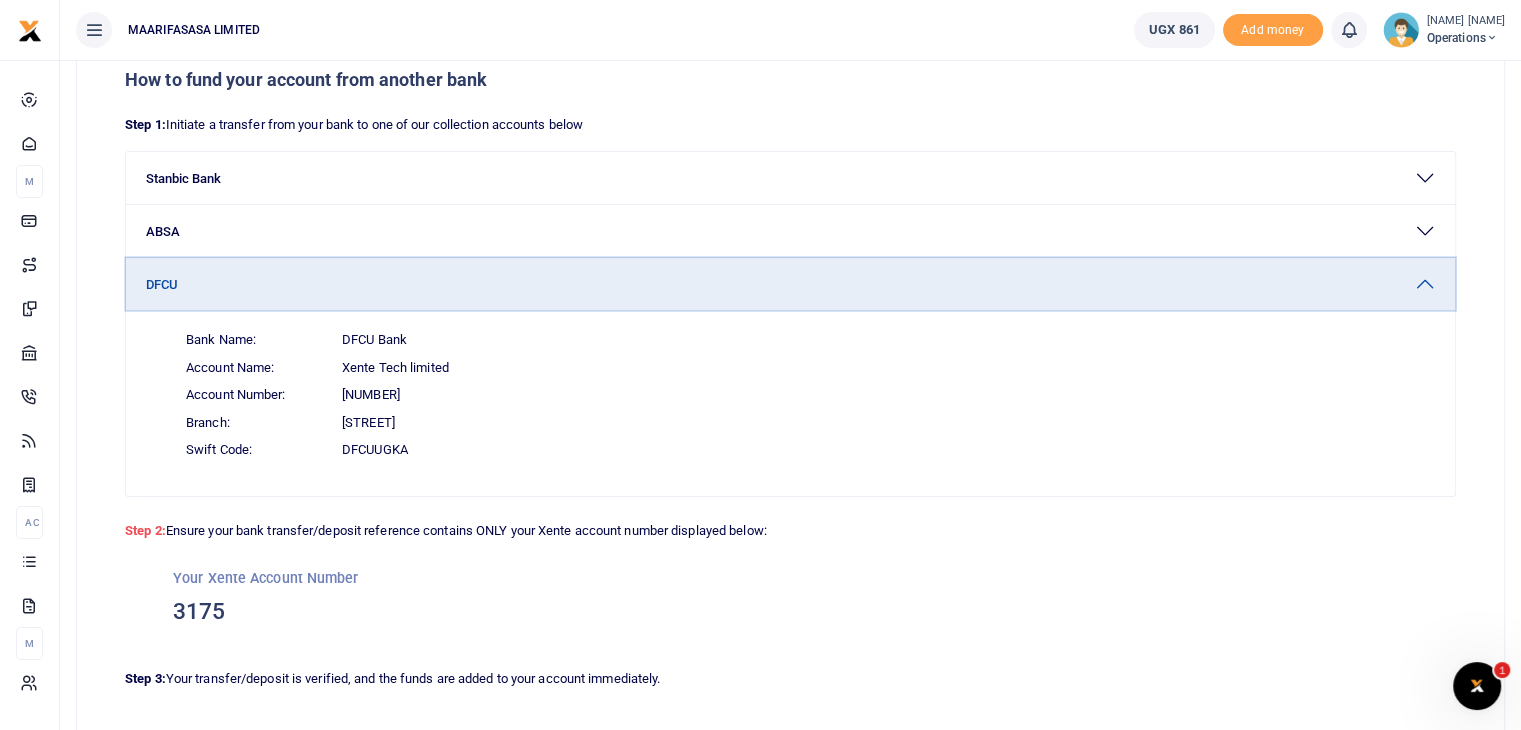 scroll, scrollTop: 57, scrollLeft: 0, axis: vertical 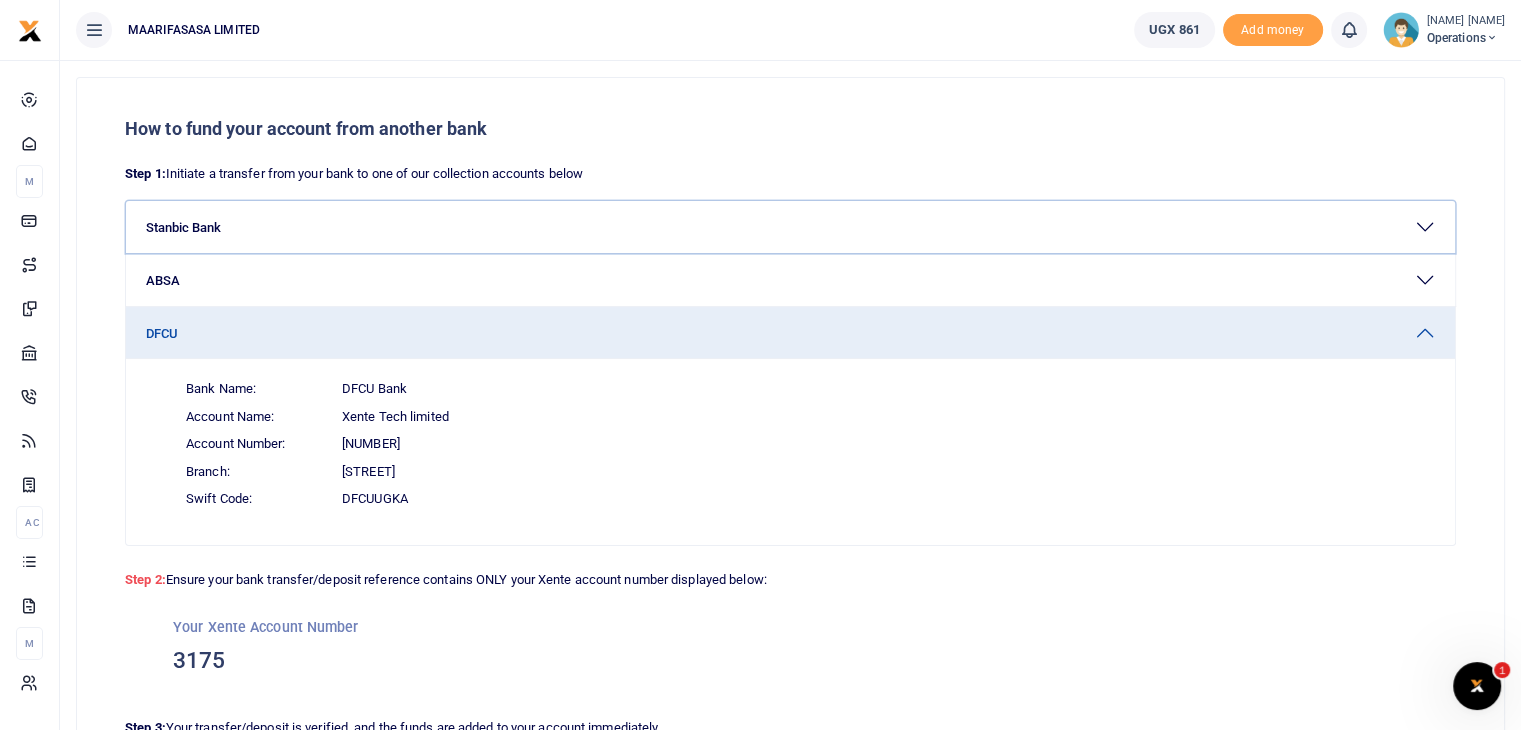 click on "Stanbic Bank" at bounding box center (790, 227) 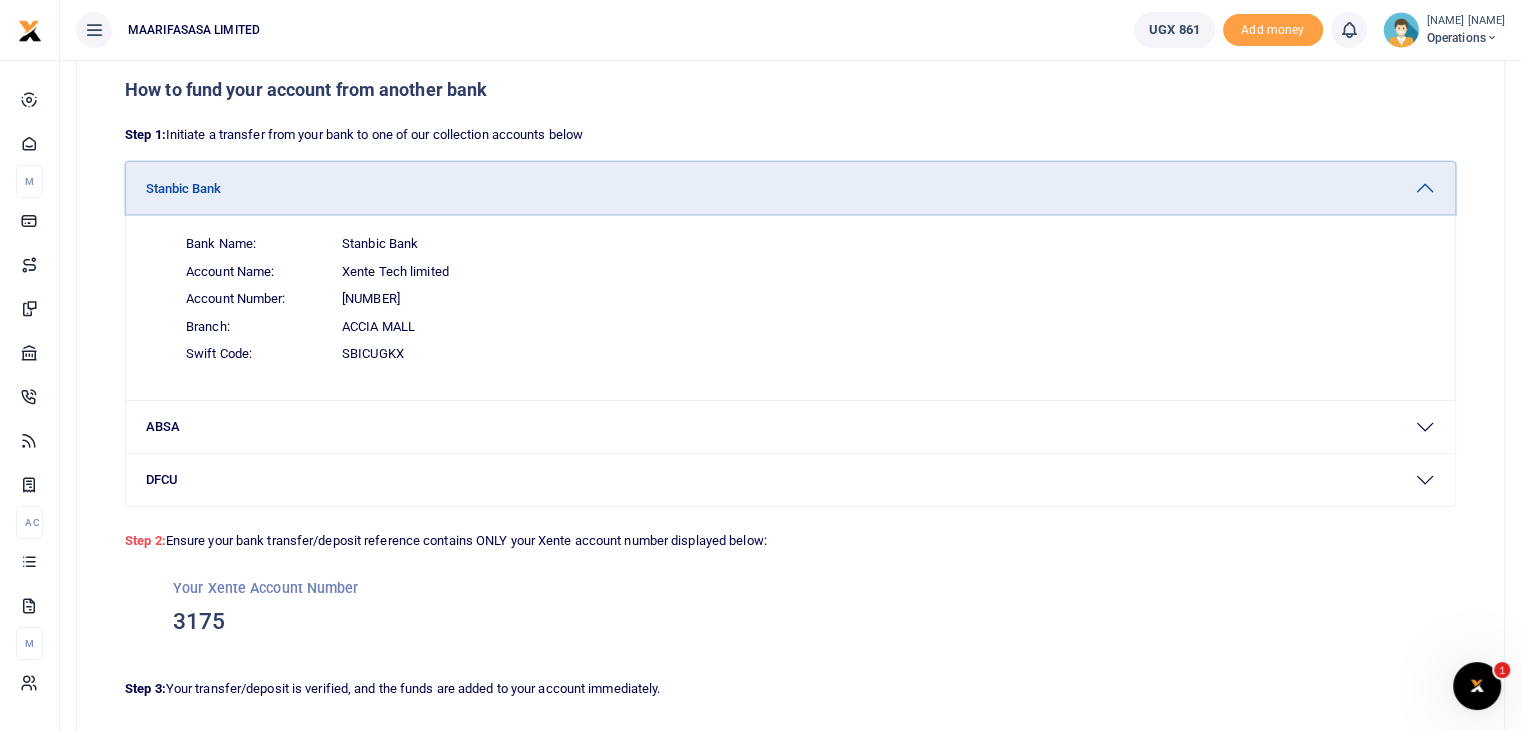 scroll, scrollTop: 100, scrollLeft: 0, axis: vertical 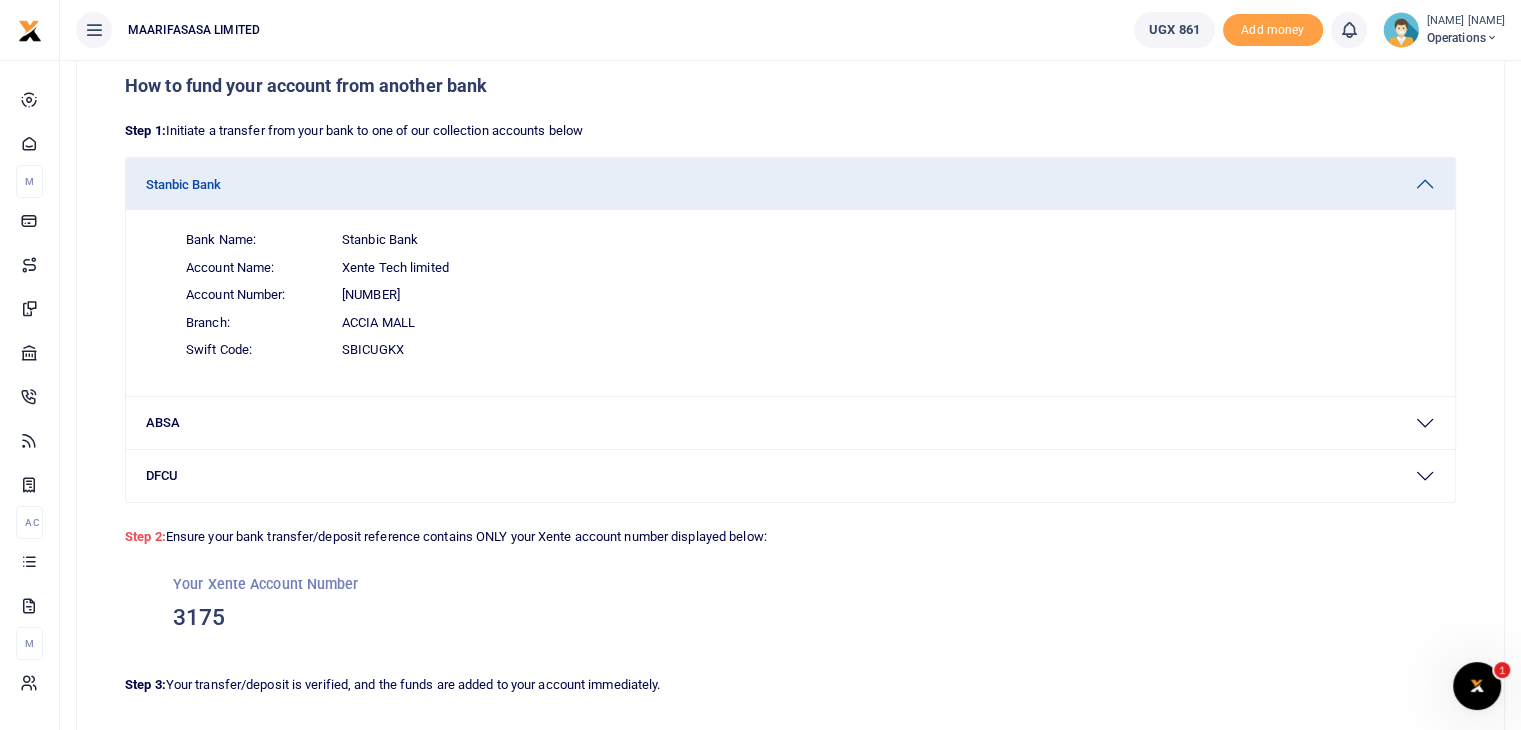 drag, startPoint x: 344, startPoint y: 290, endPoint x: 446, endPoint y: 297, distance: 102.239914 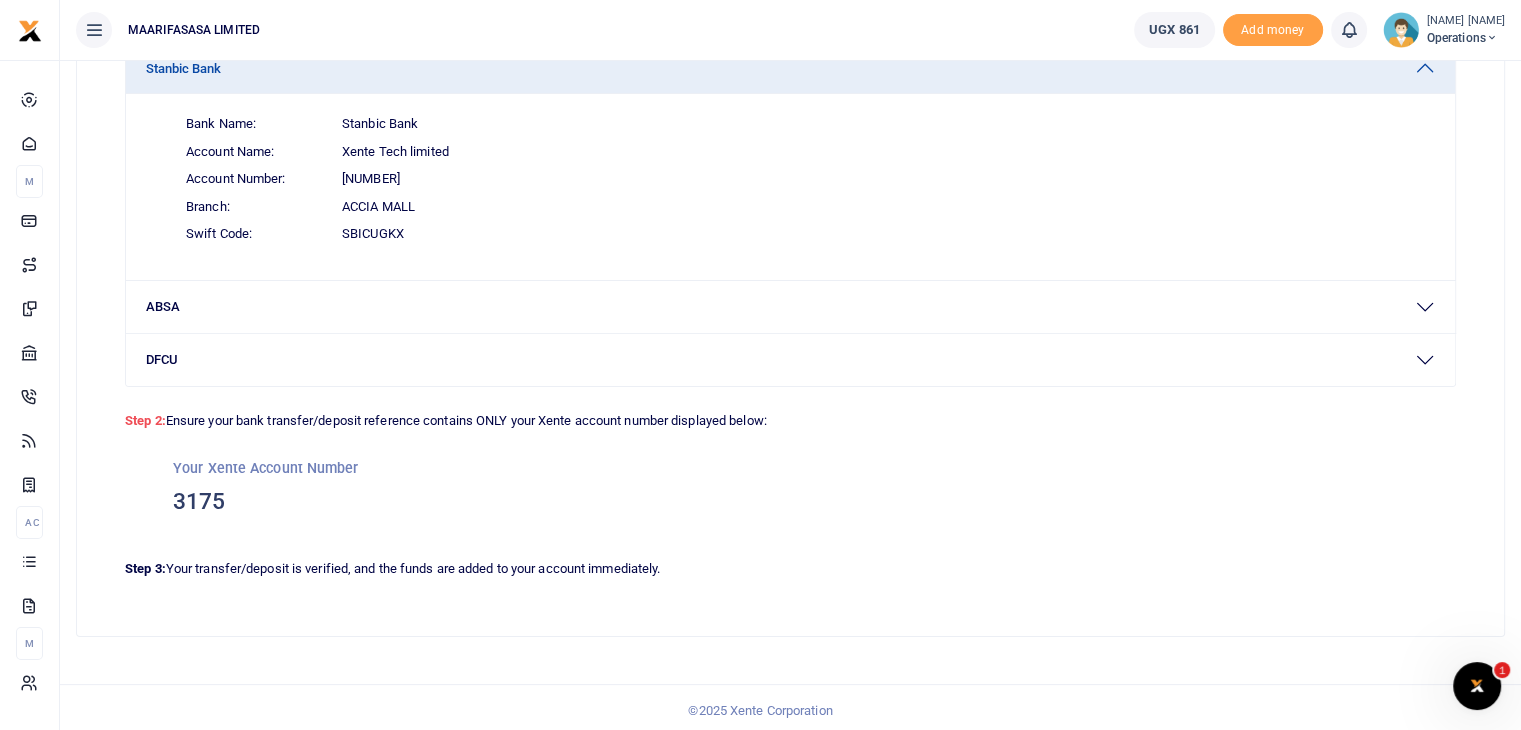 scroll, scrollTop: 222, scrollLeft: 0, axis: vertical 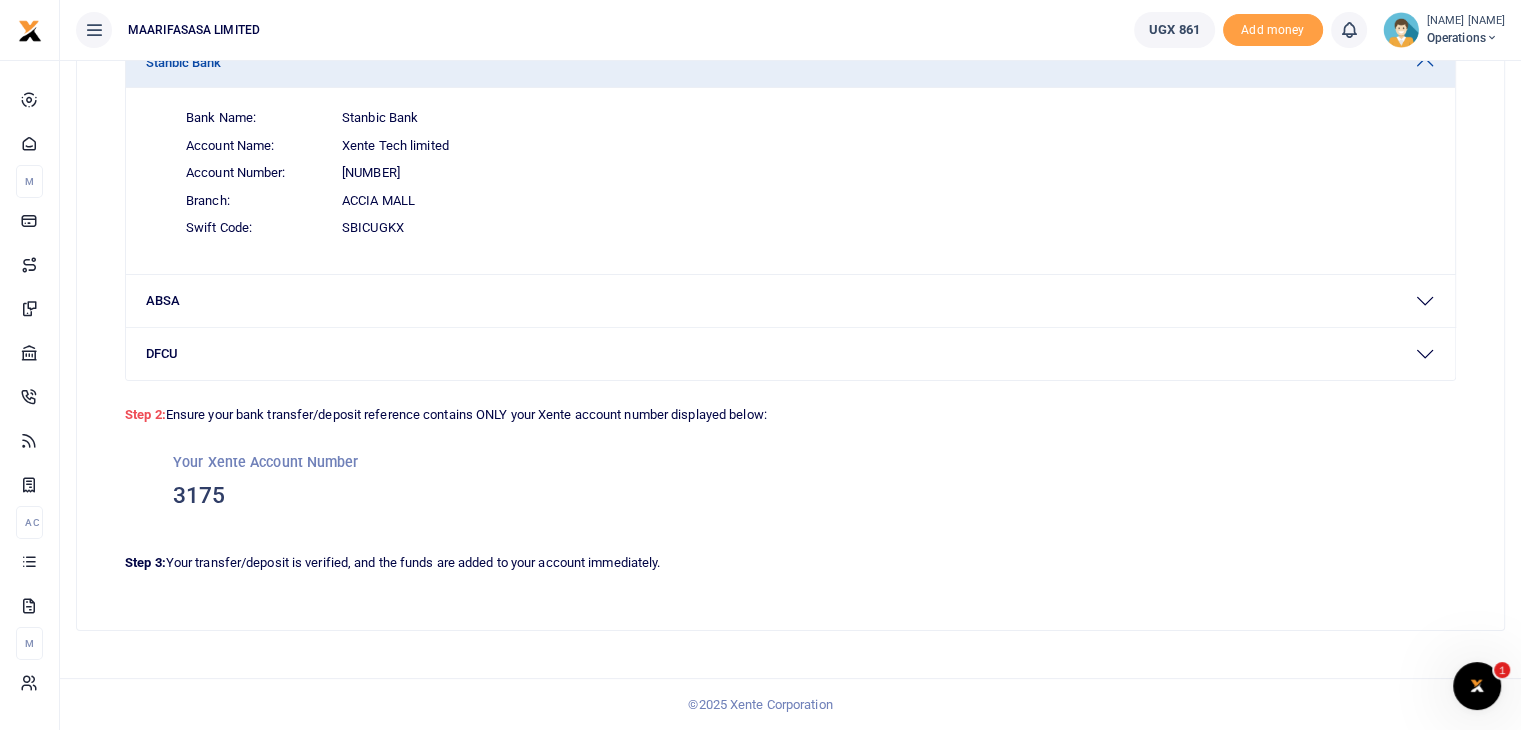 click on "3175" at bounding box center (790, 496) 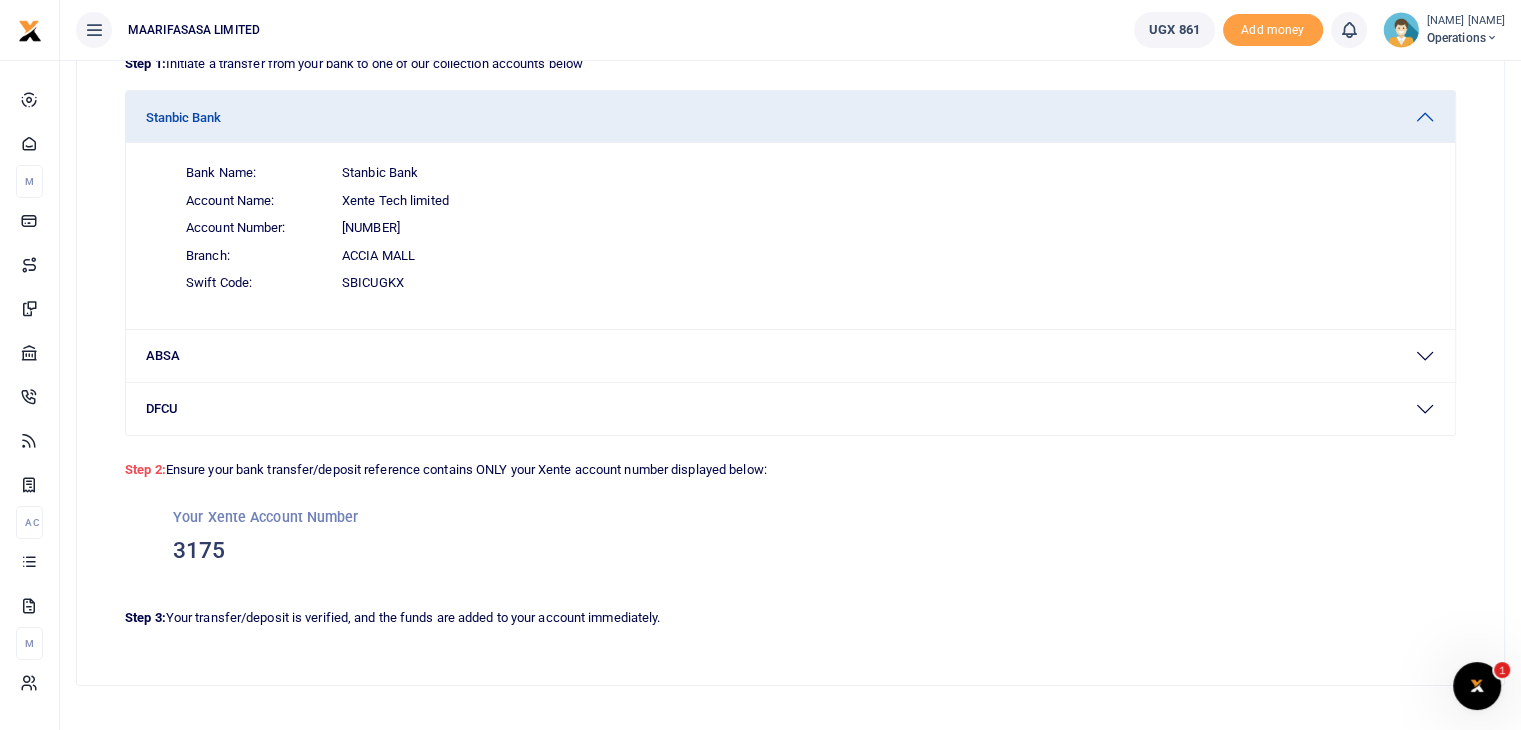 scroll, scrollTop: 222, scrollLeft: 0, axis: vertical 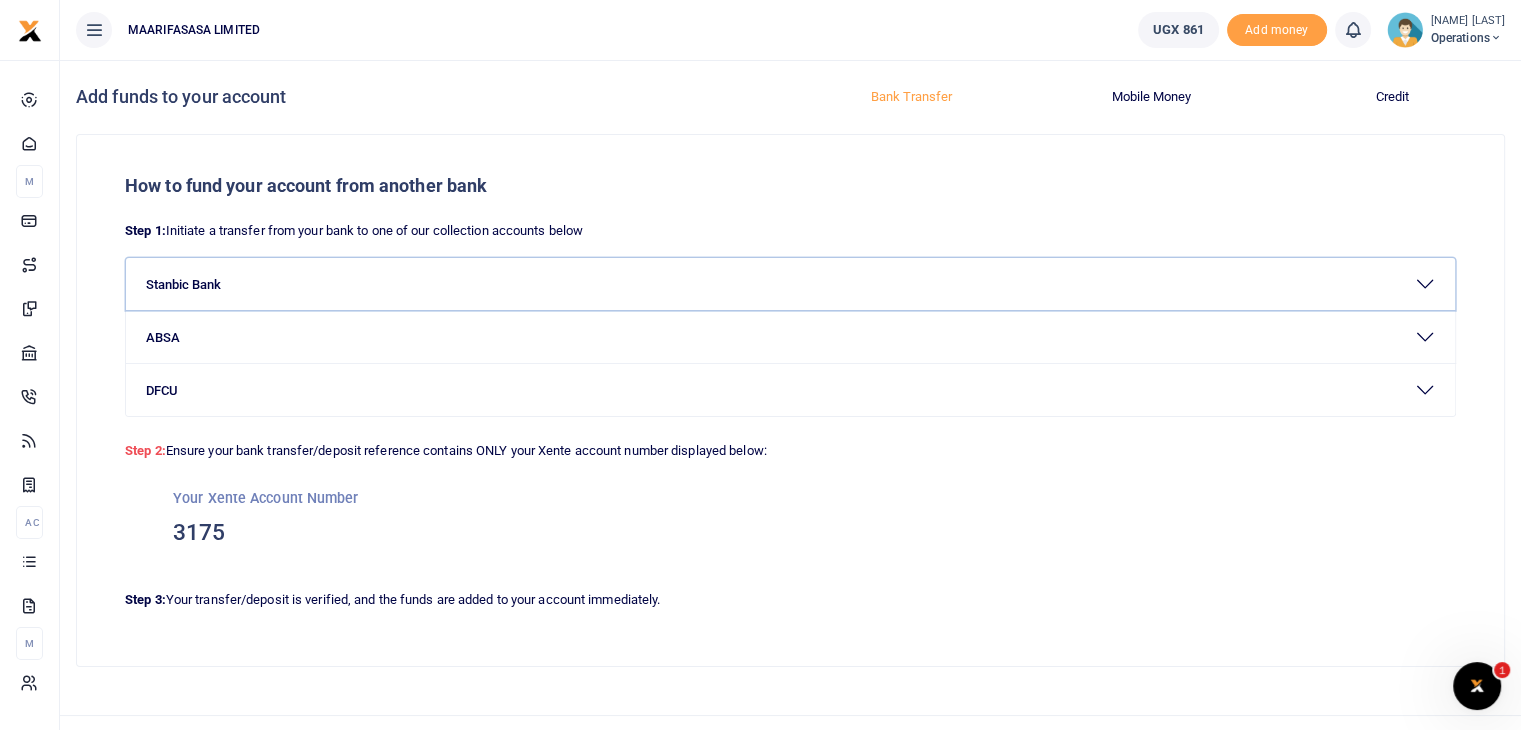 click on "Stanbic Bank" at bounding box center [790, 284] 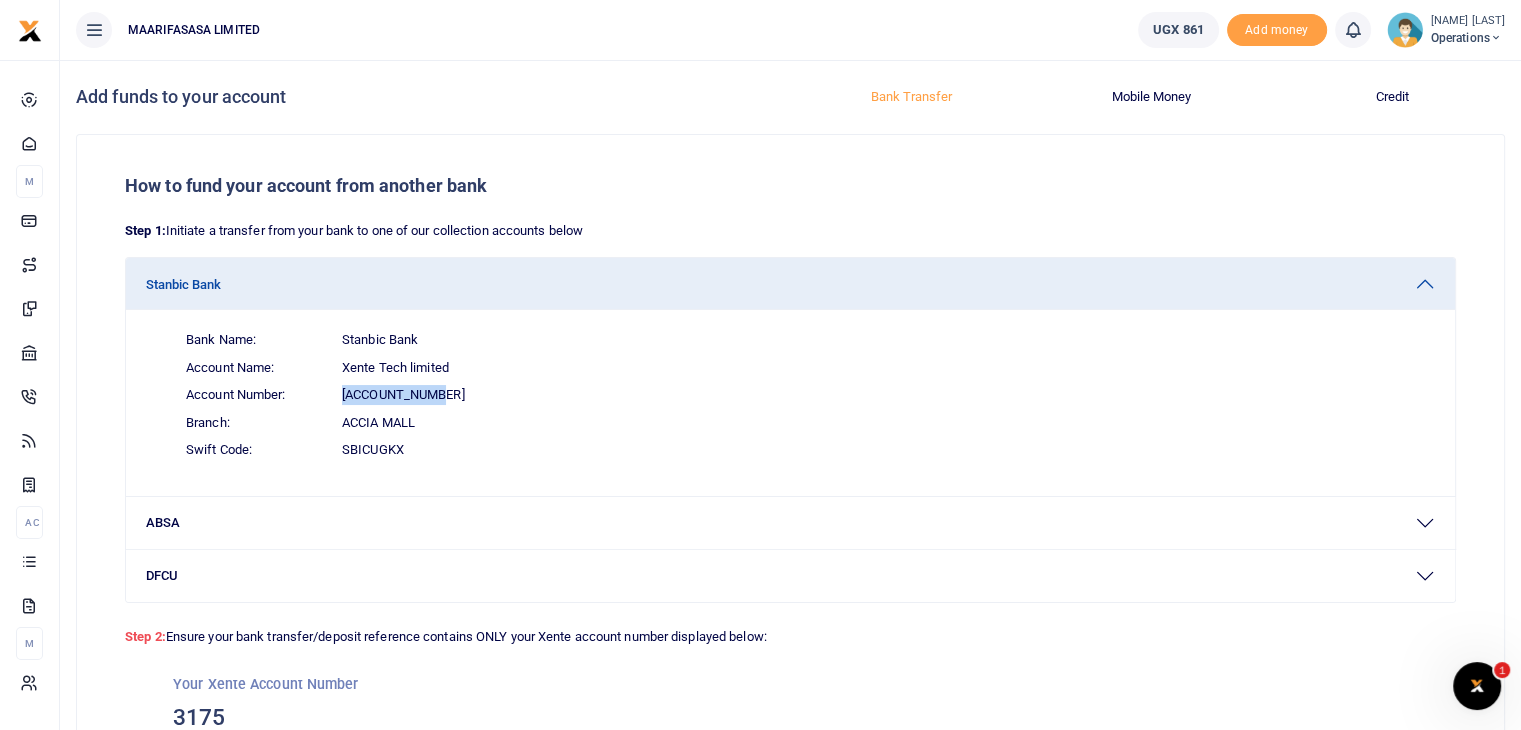drag, startPoint x: 434, startPoint y: 393, endPoint x: 332, endPoint y: 401, distance: 102.31325 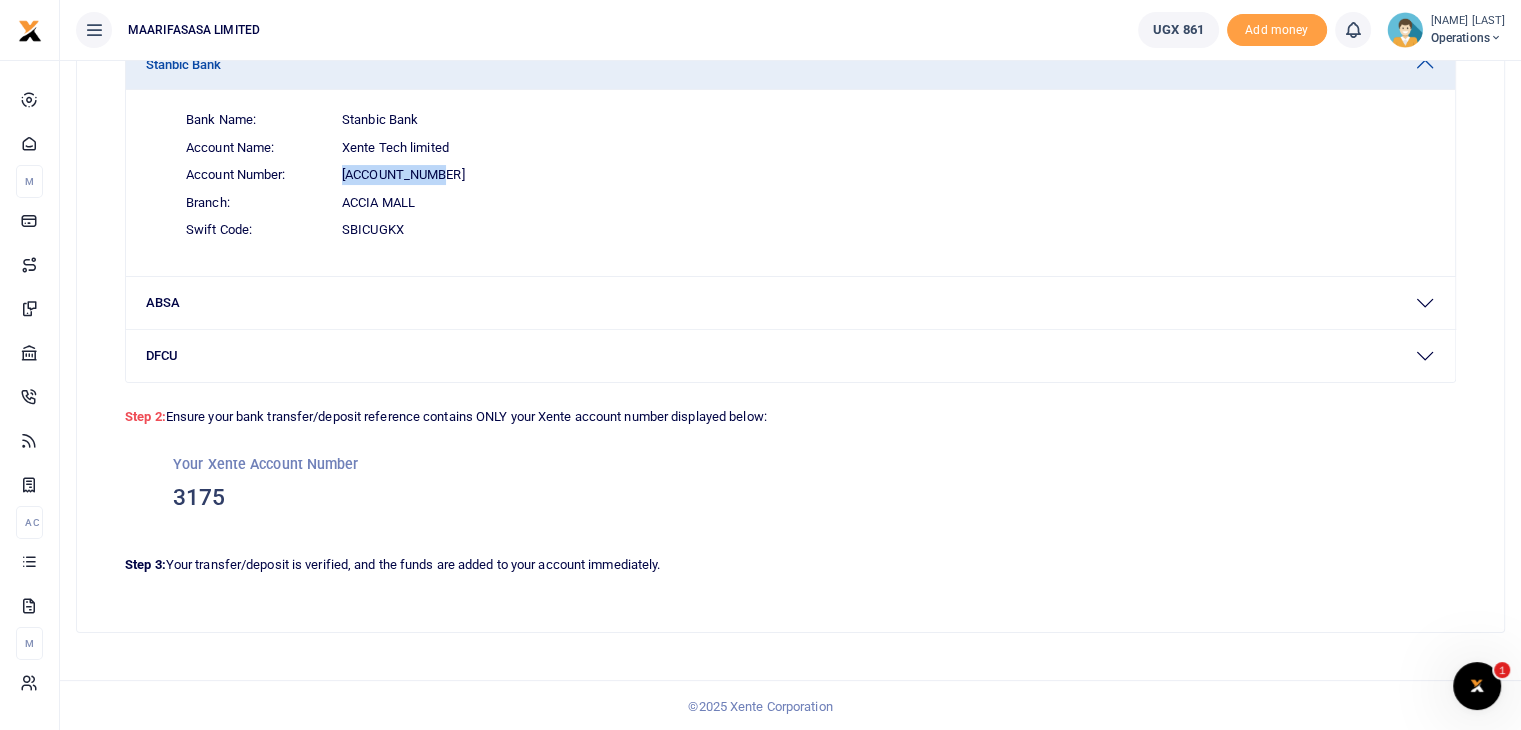 scroll, scrollTop: 222, scrollLeft: 0, axis: vertical 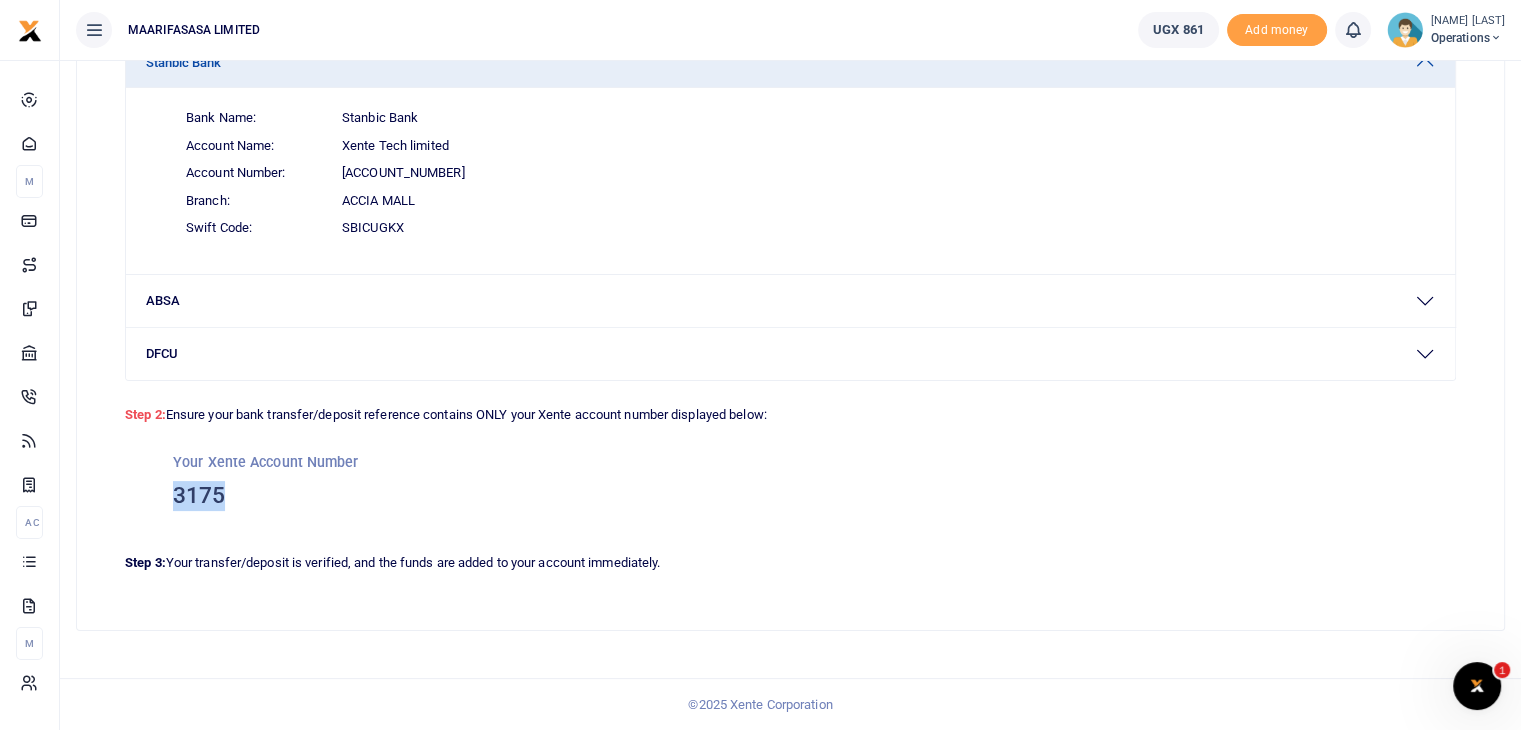 drag, startPoint x: 220, startPoint y: 497, endPoint x: 164, endPoint y: 505, distance: 56.568542 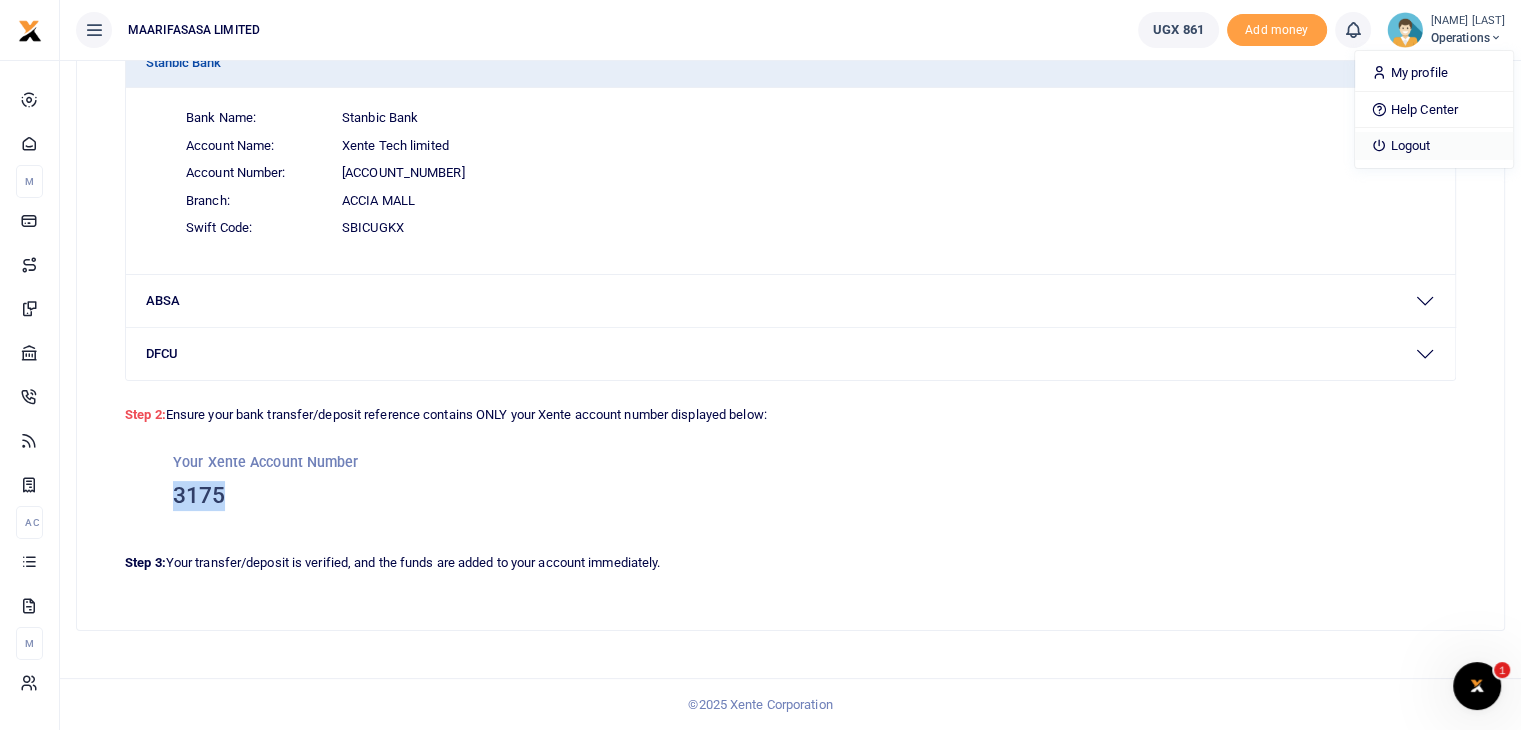 click on "Logout" at bounding box center (1434, 146) 